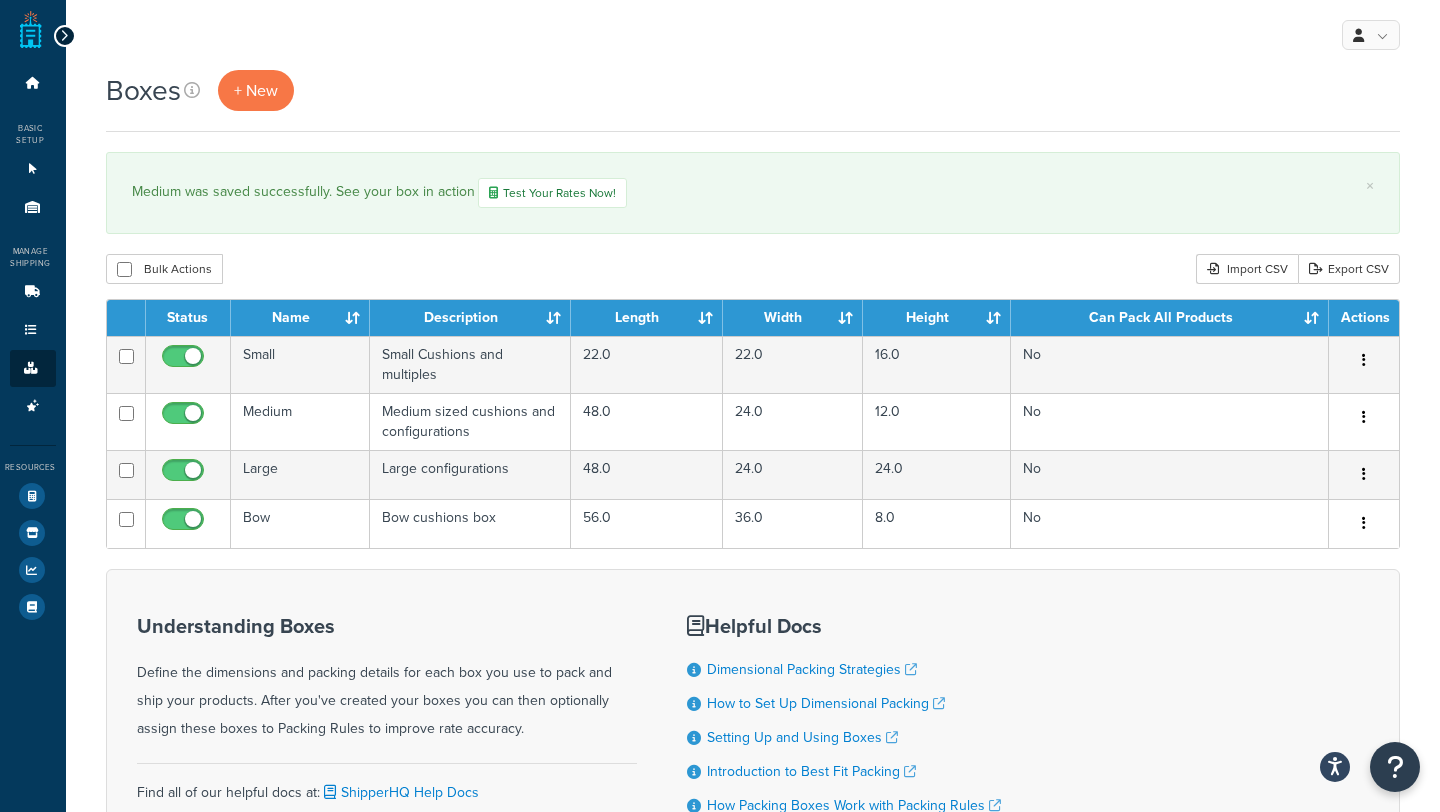 scroll, scrollTop: 0, scrollLeft: 0, axis: both 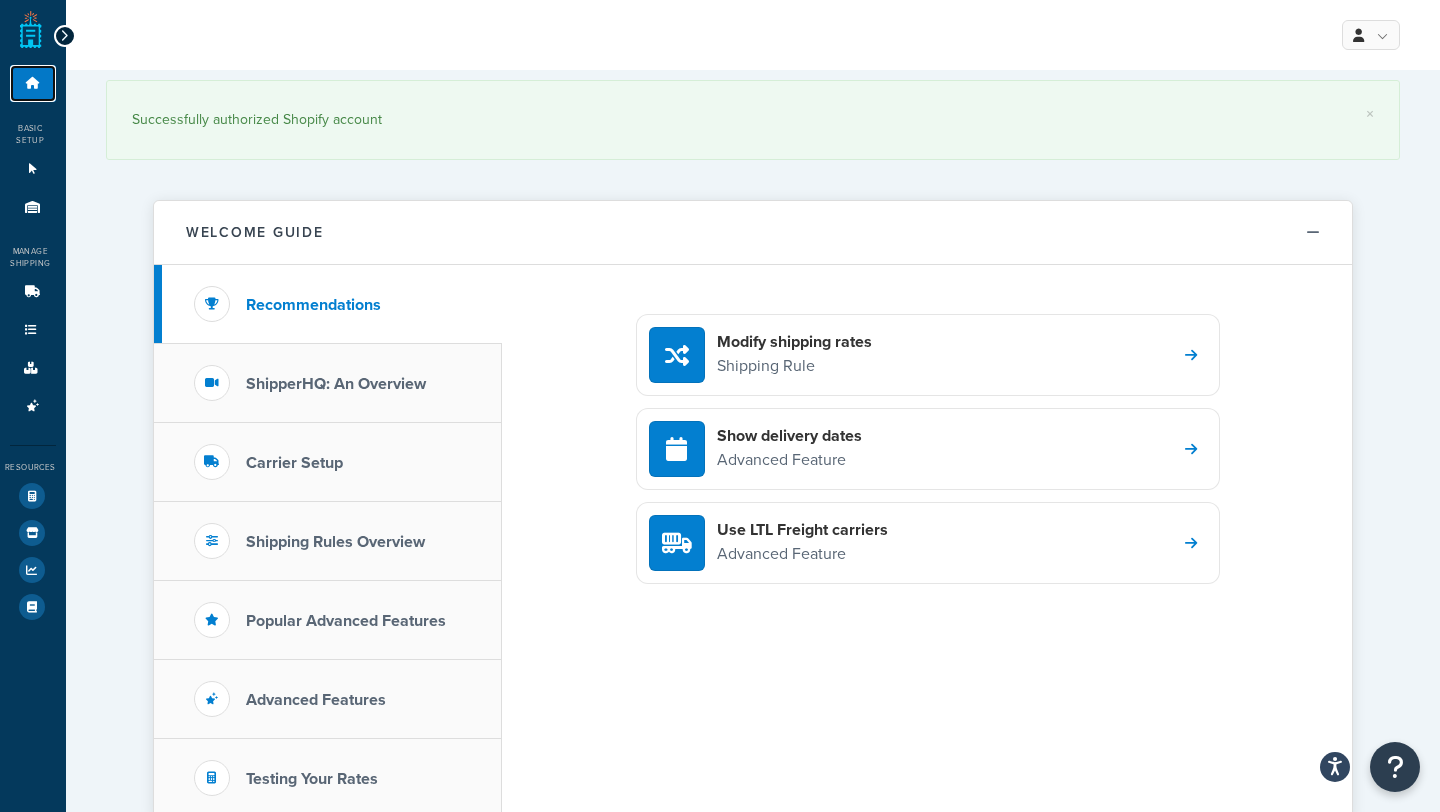 click at bounding box center (33, 83) 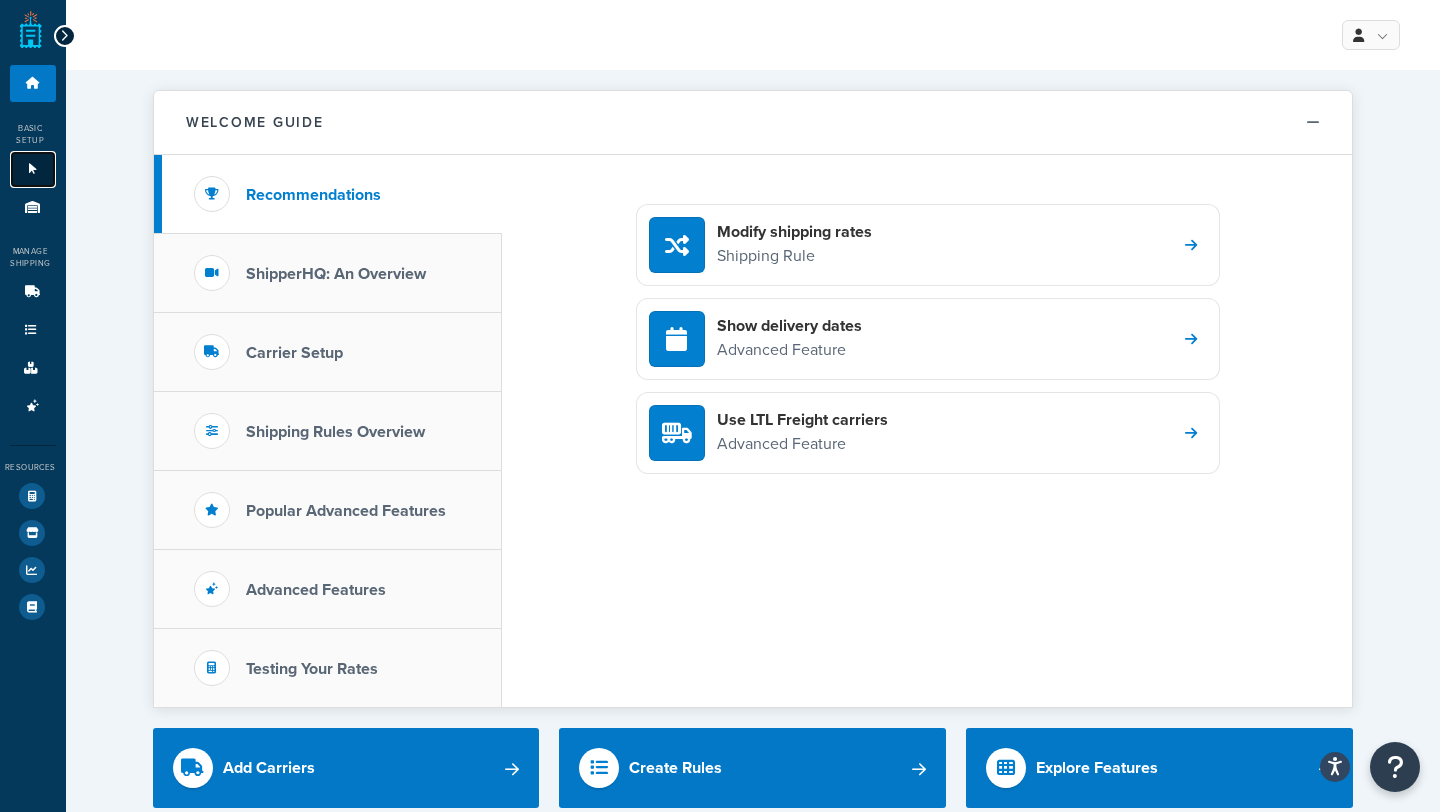 click at bounding box center (33, 169) 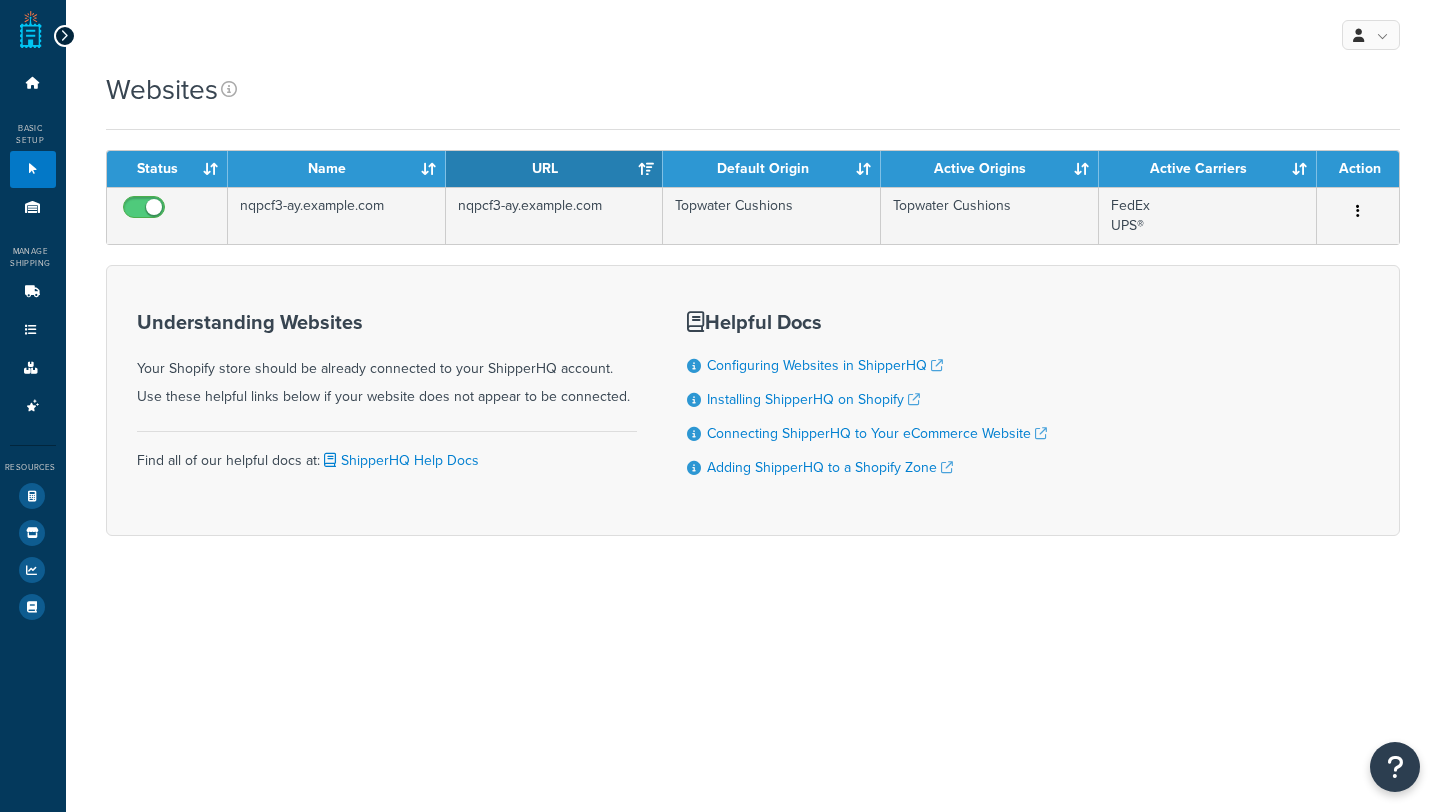 scroll, scrollTop: 0, scrollLeft: 0, axis: both 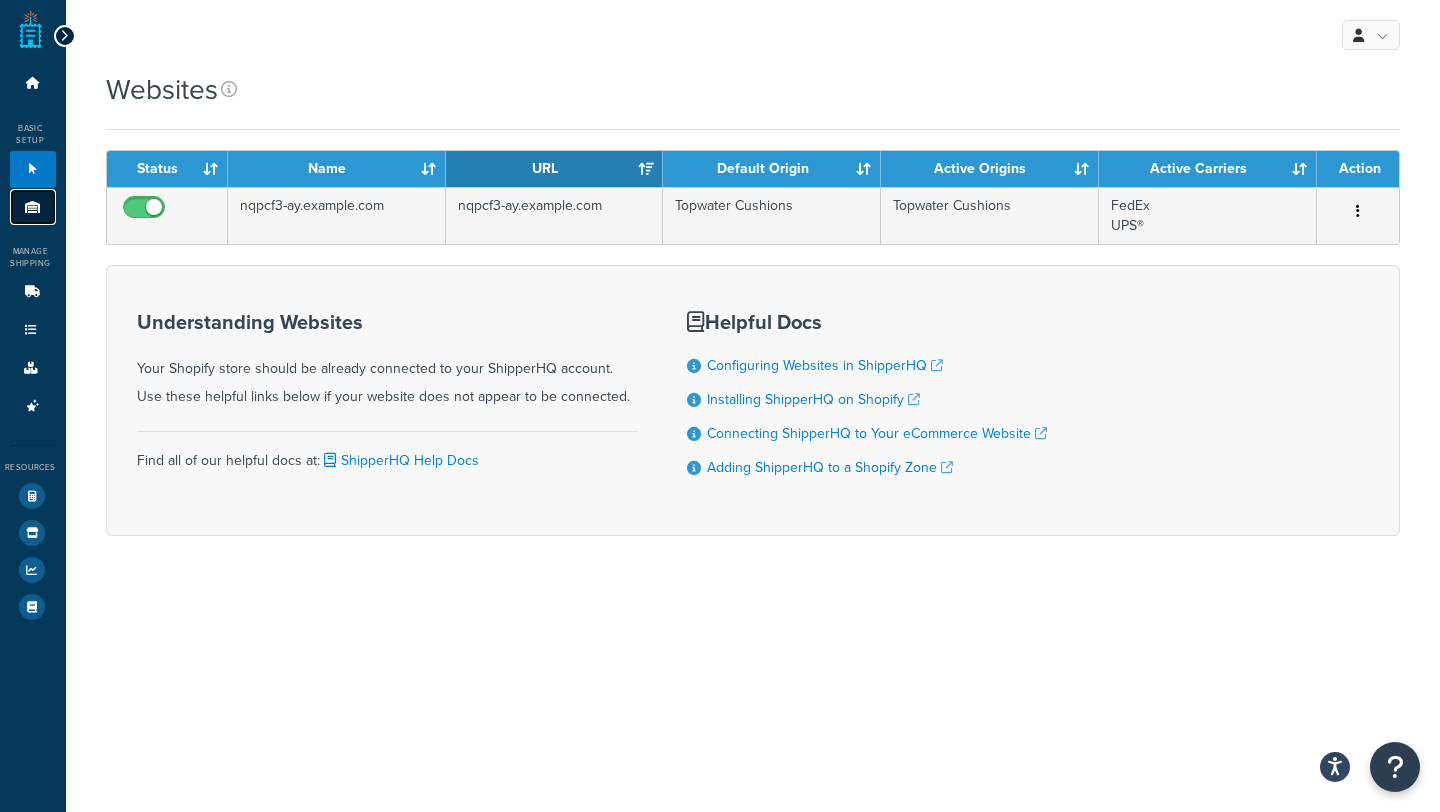click at bounding box center (33, 207) 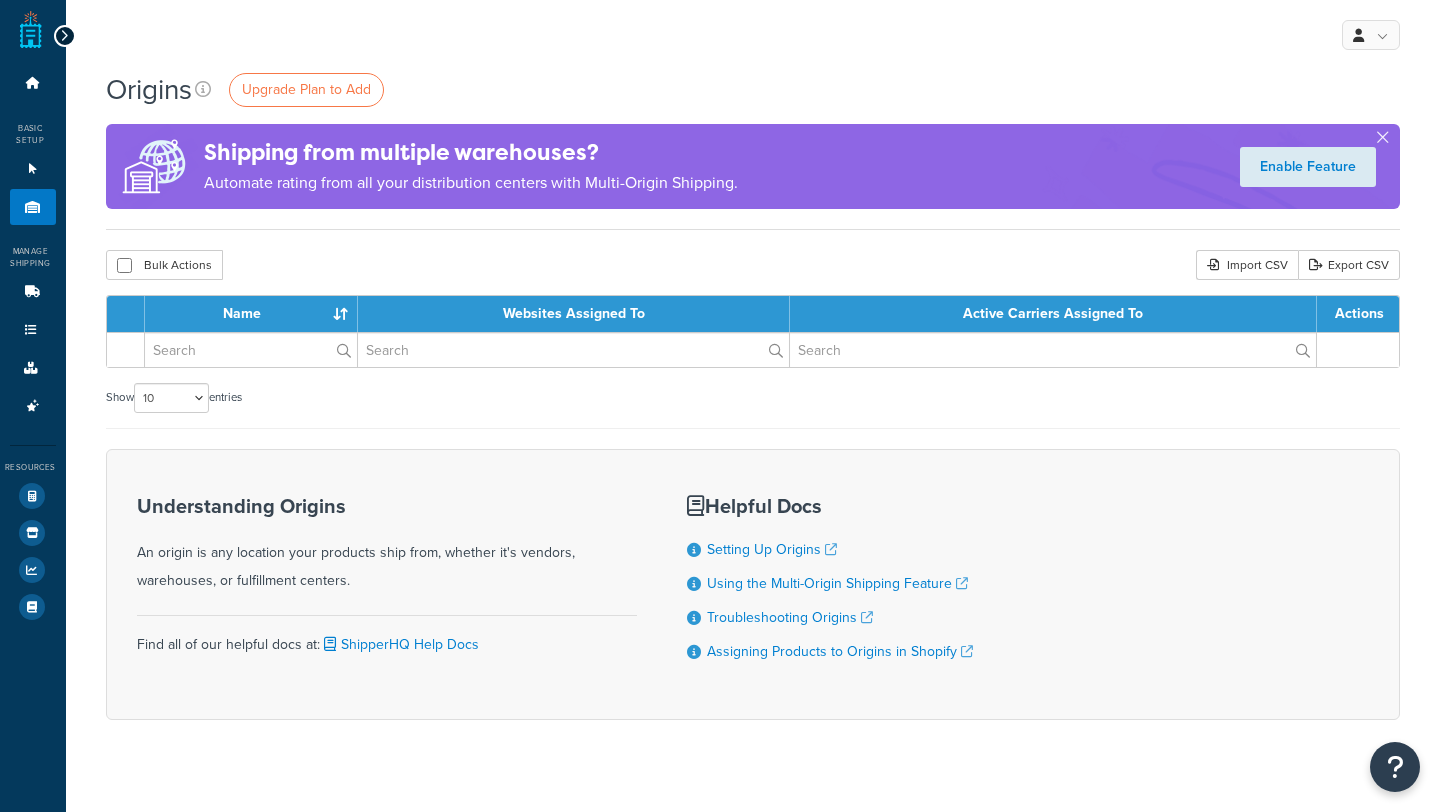 scroll, scrollTop: 0, scrollLeft: 0, axis: both 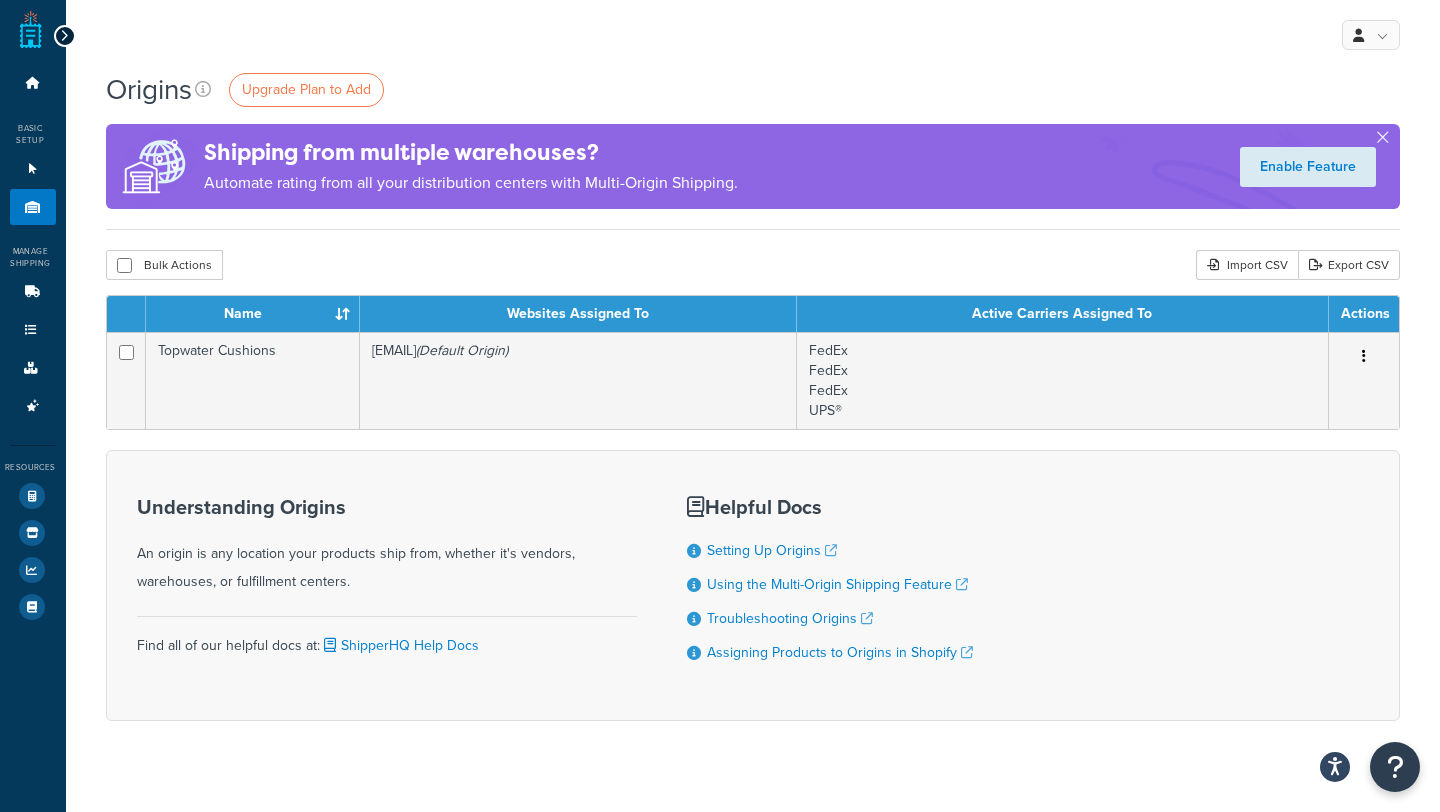 click at bounding box center [65, 36] 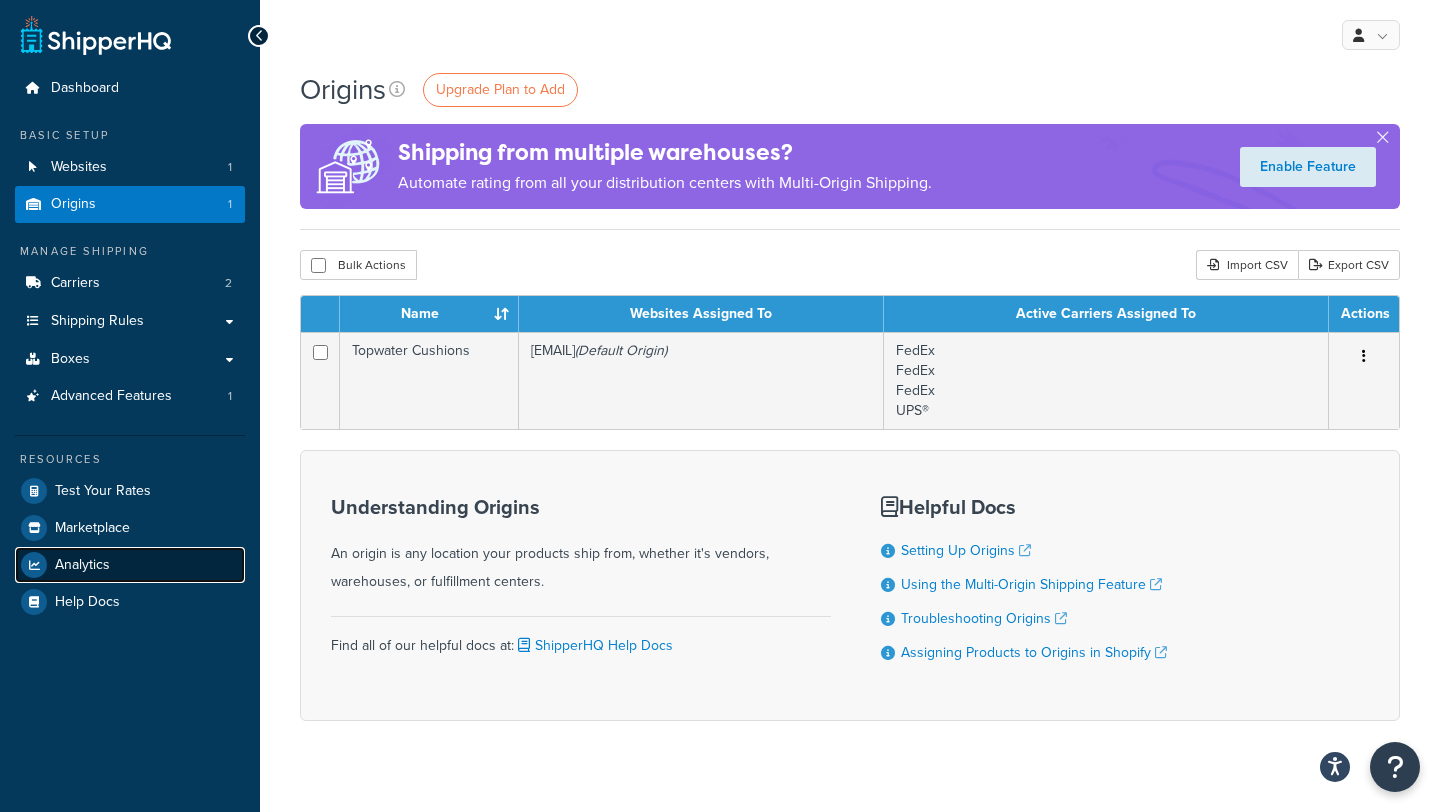 click on "Analytics" at bounding box center [130, 565] 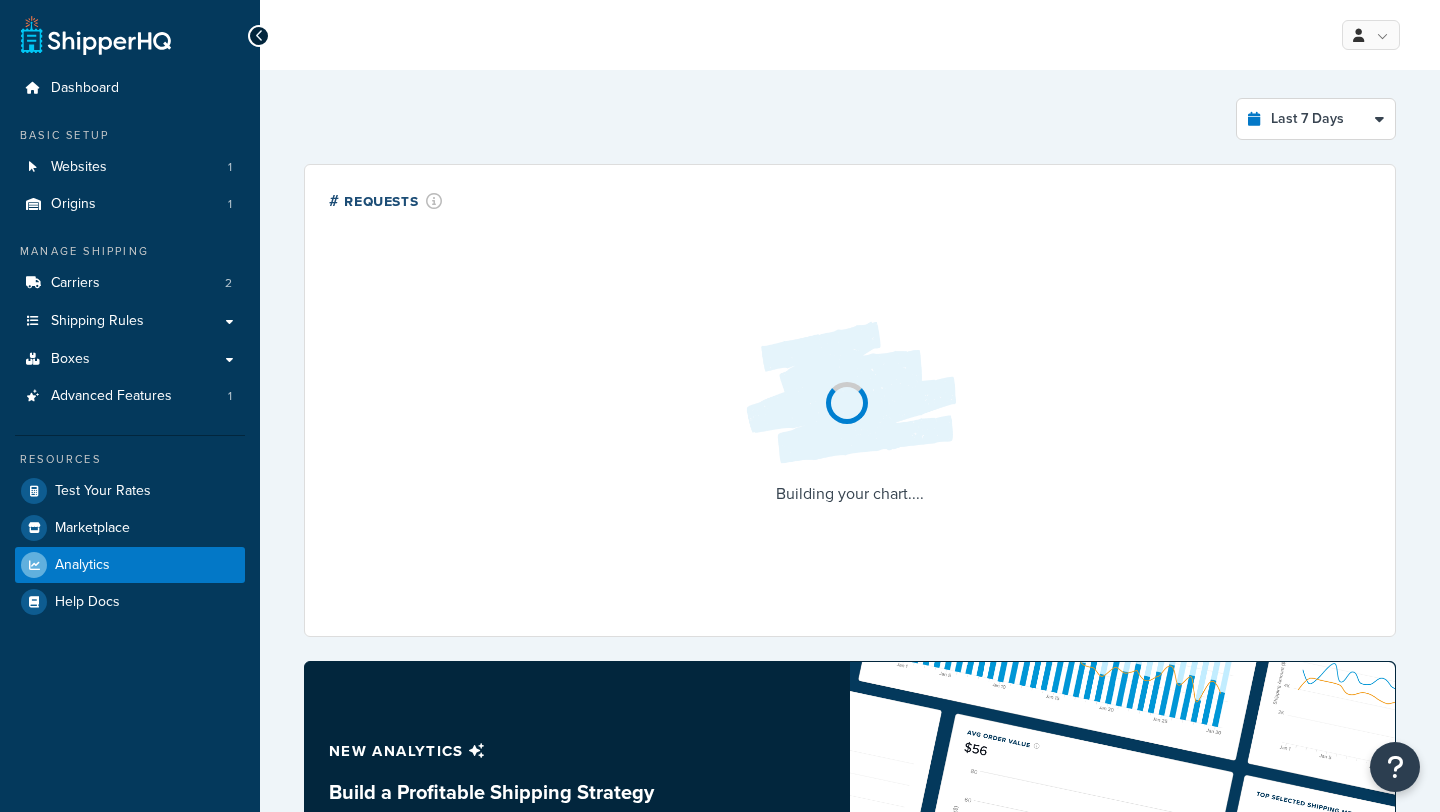select on "last_7_days" 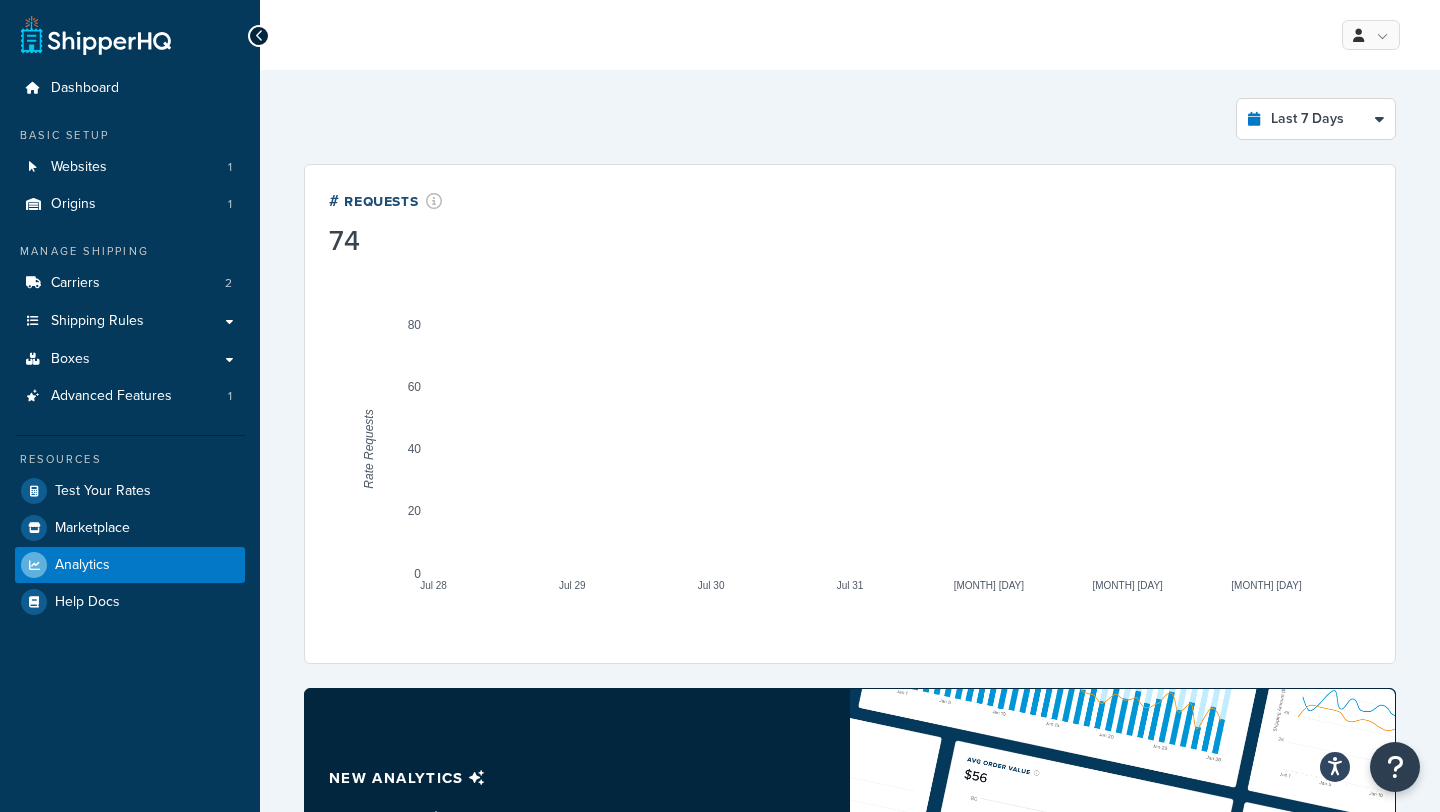 scroll, scrollTop: 7, scrollLeft: 0, axis: vertical 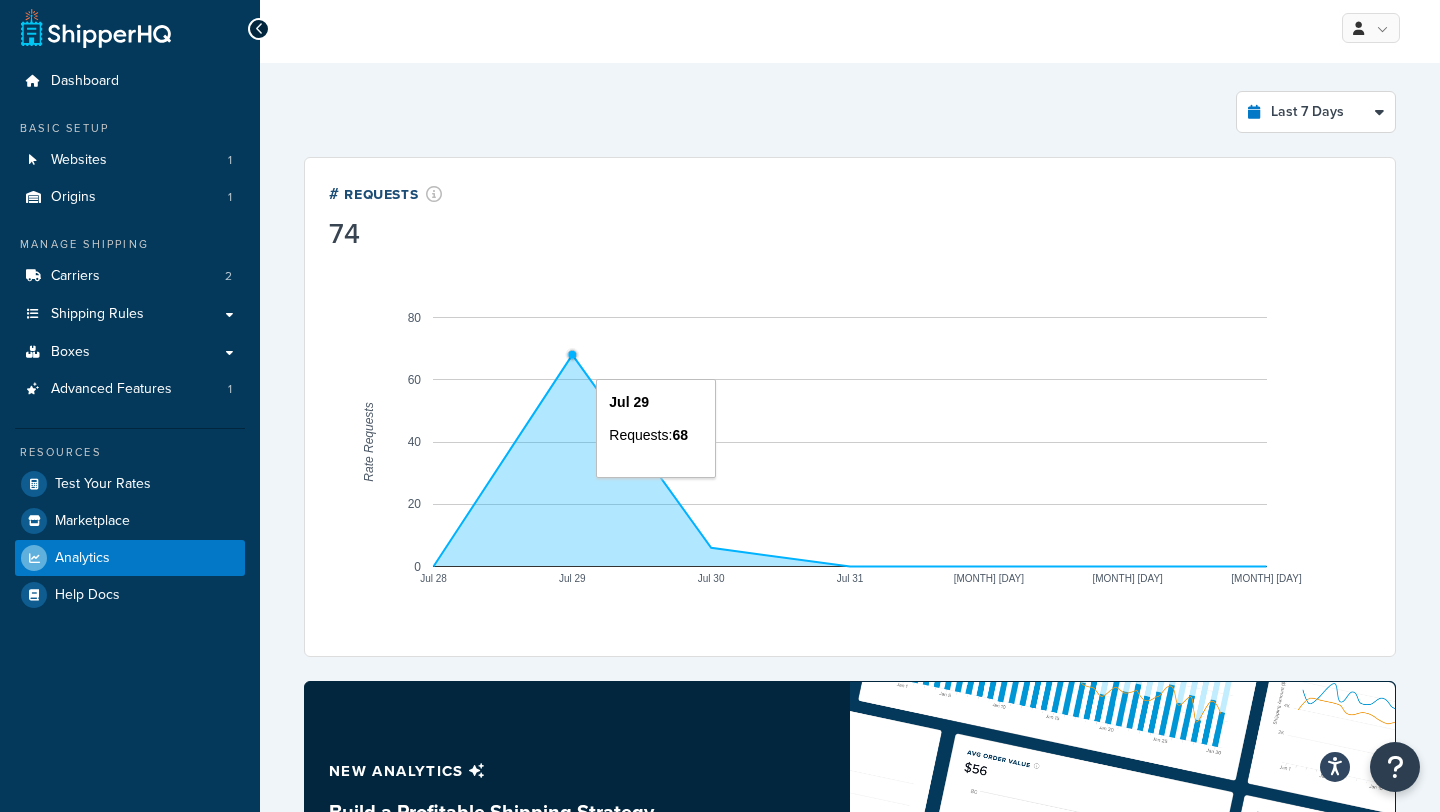 click 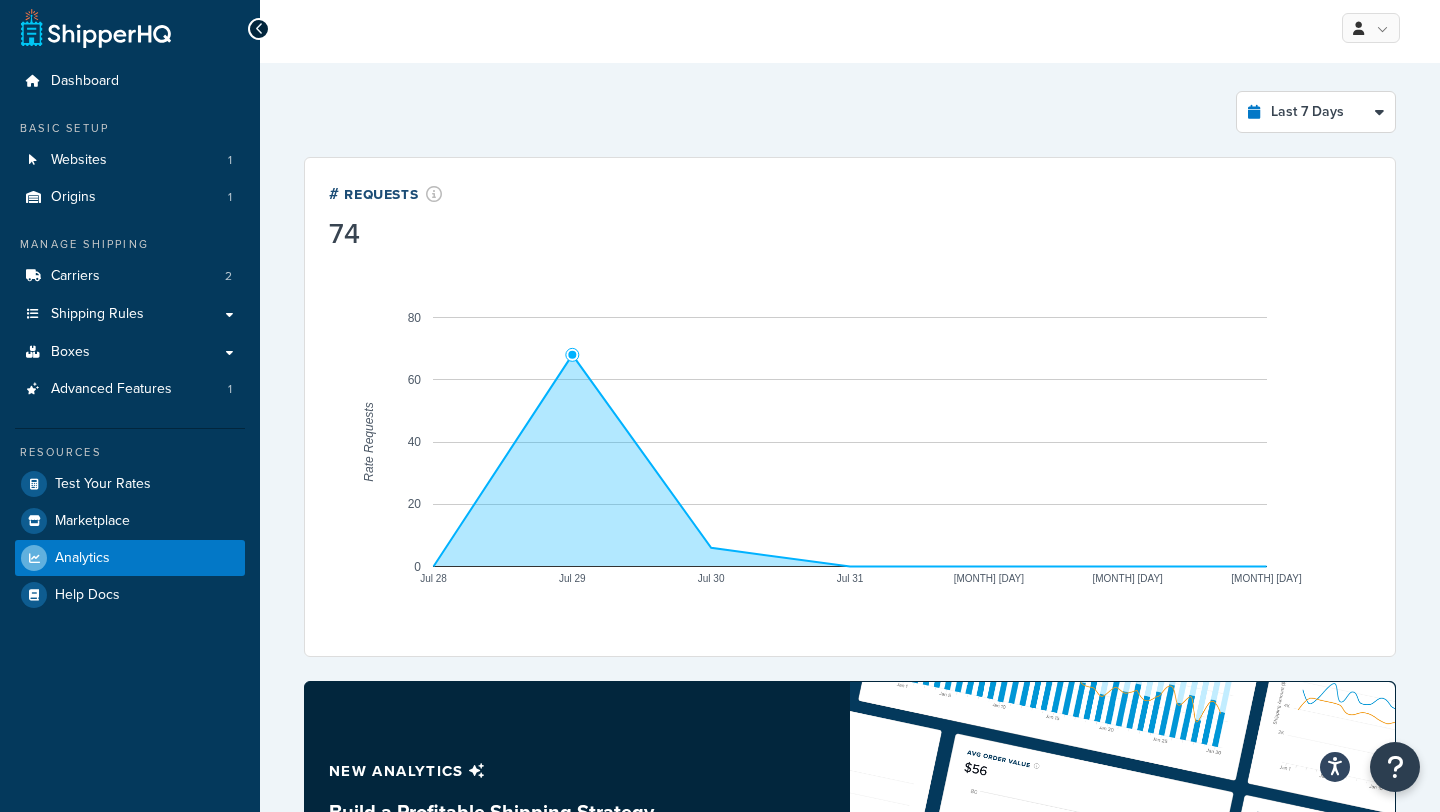 click 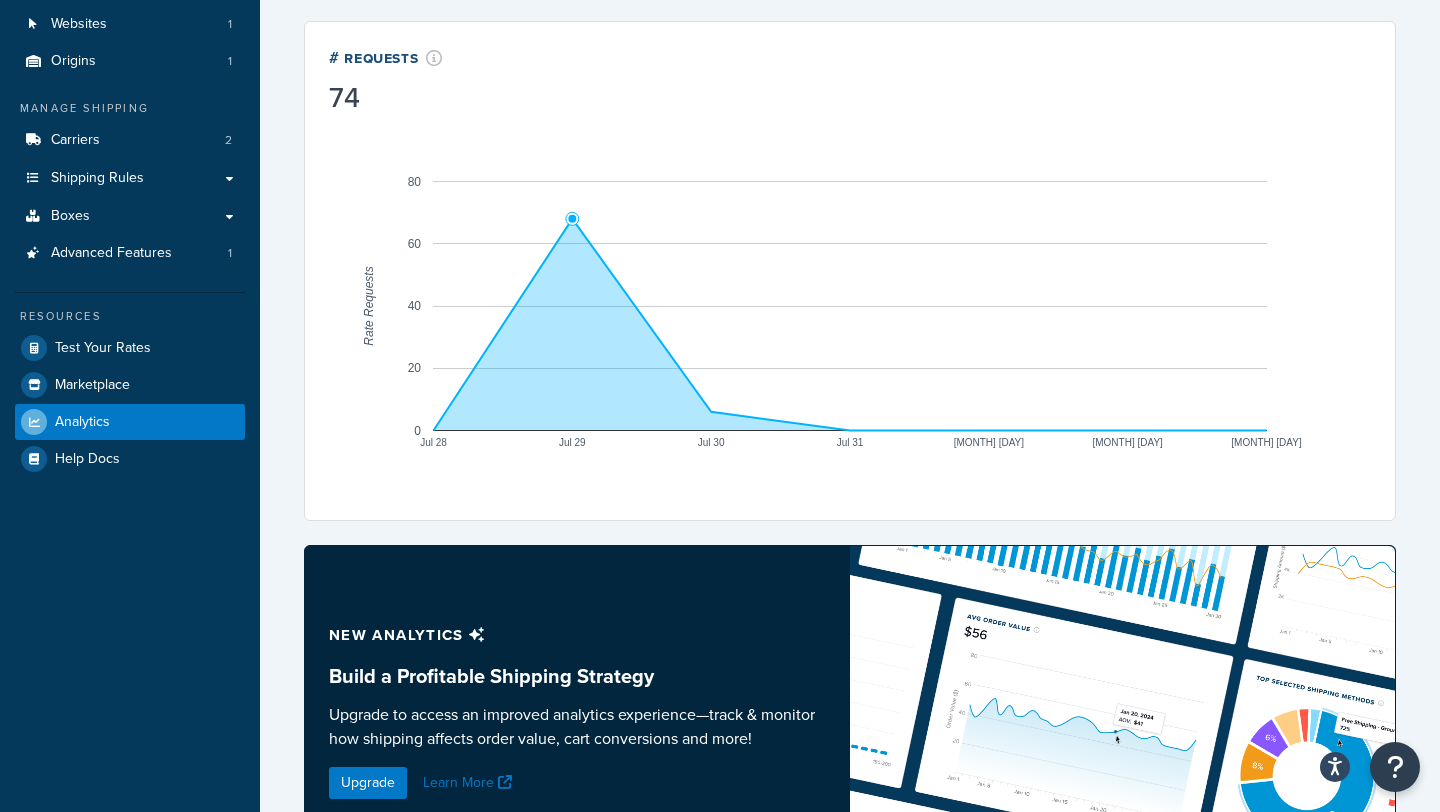 scroll, scrollTop: 5, scrollLeft: 0, axis: vertical 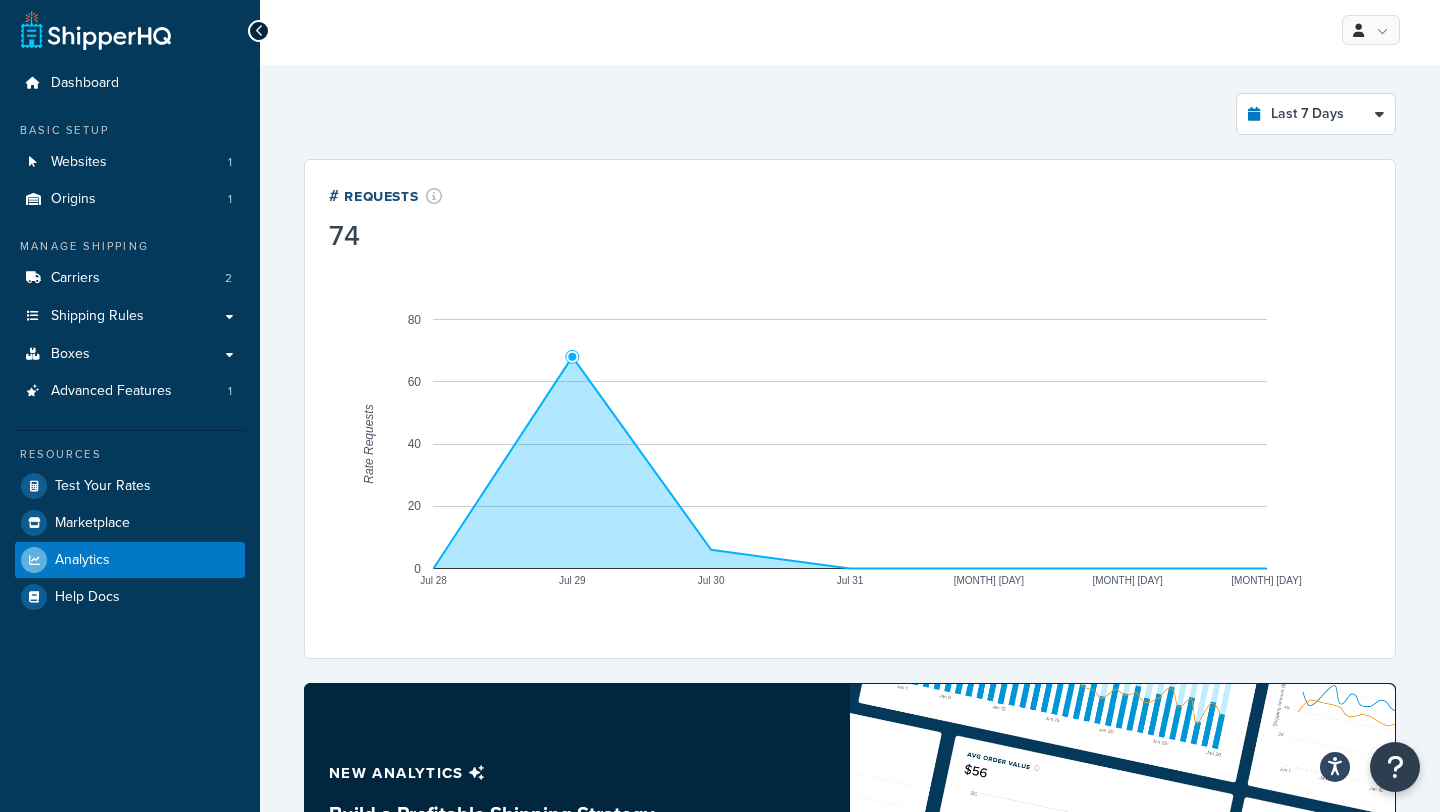 click 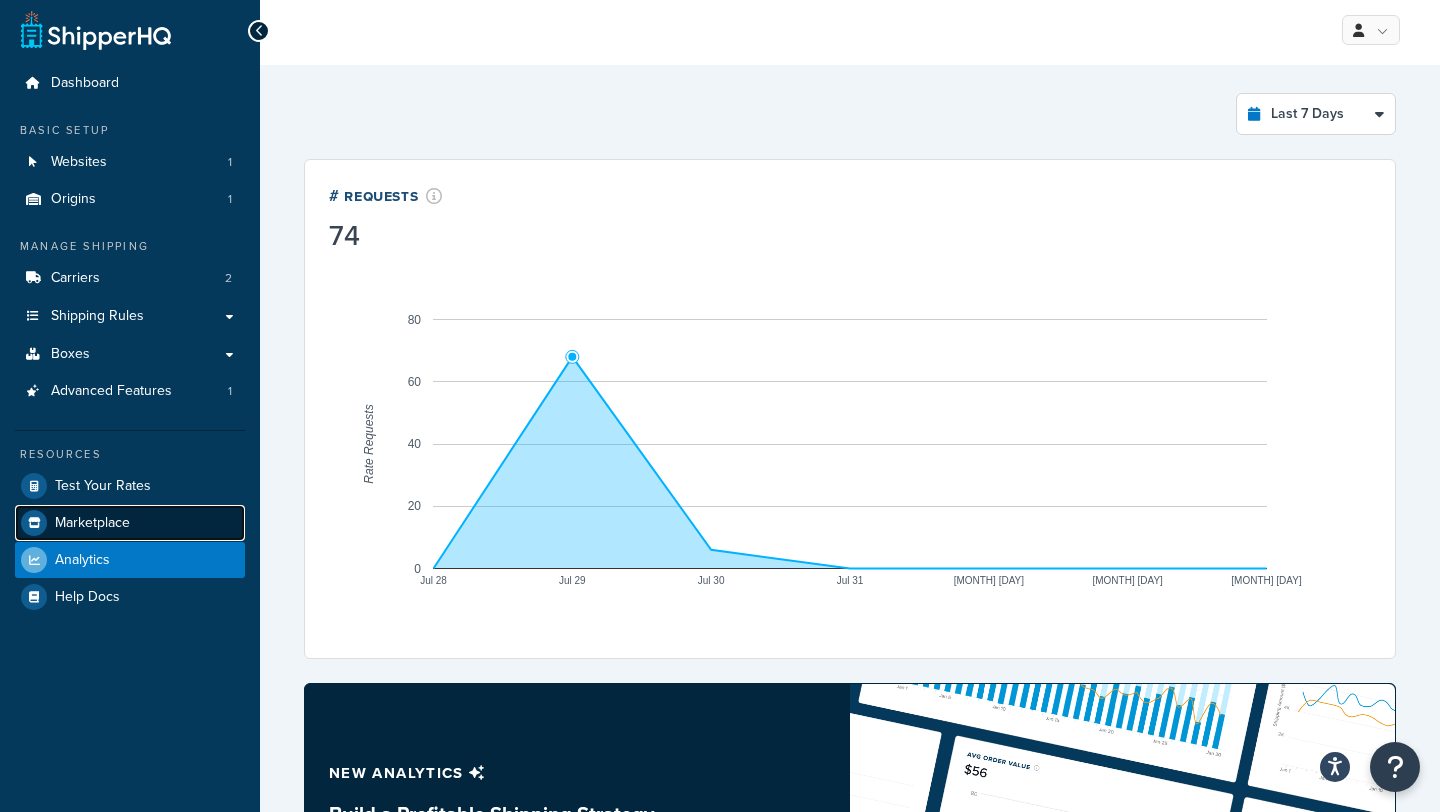 click on "Marketplace" at bounding box center [130, 523] 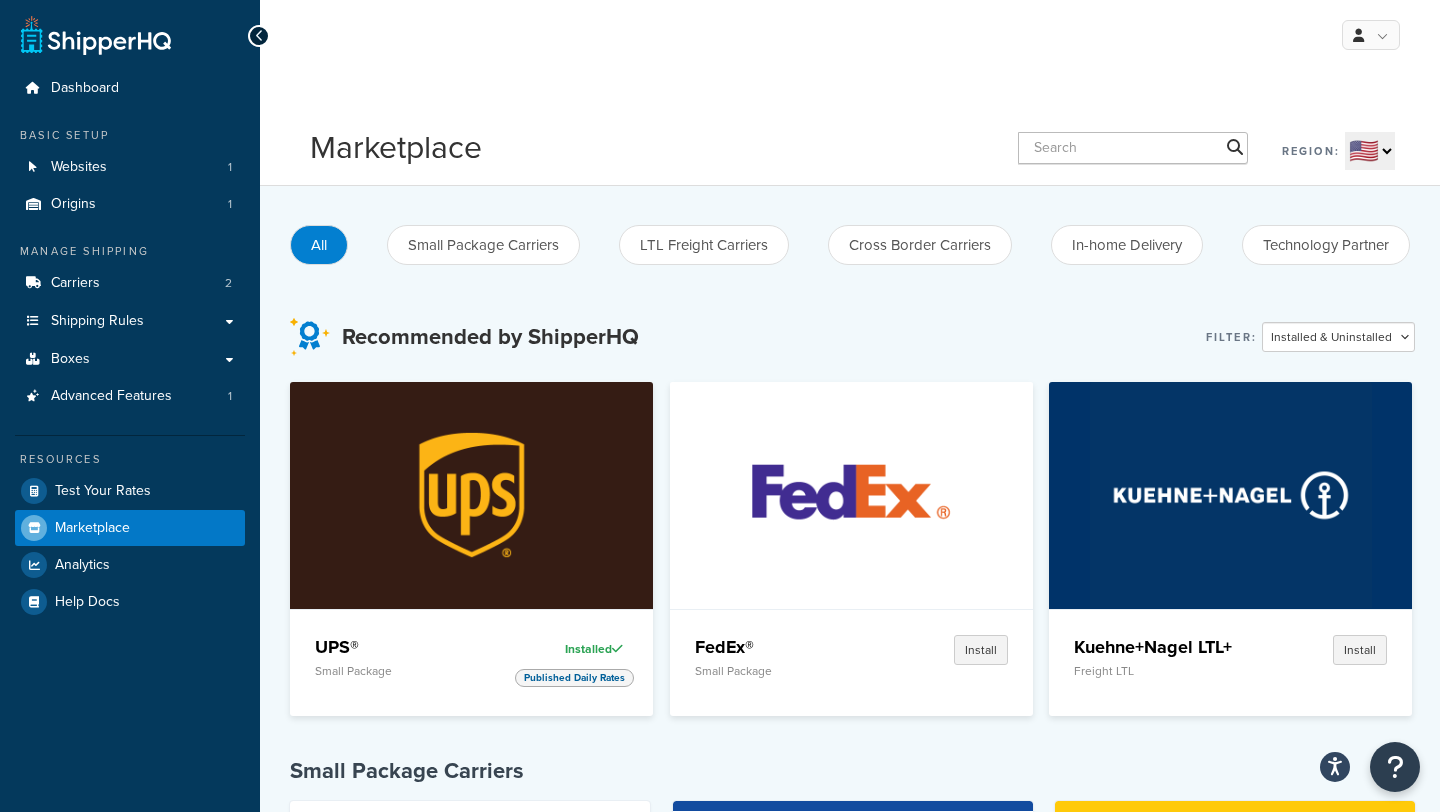 scroll, scrollTop: 19, scrollLeft: 0, axis: vertical 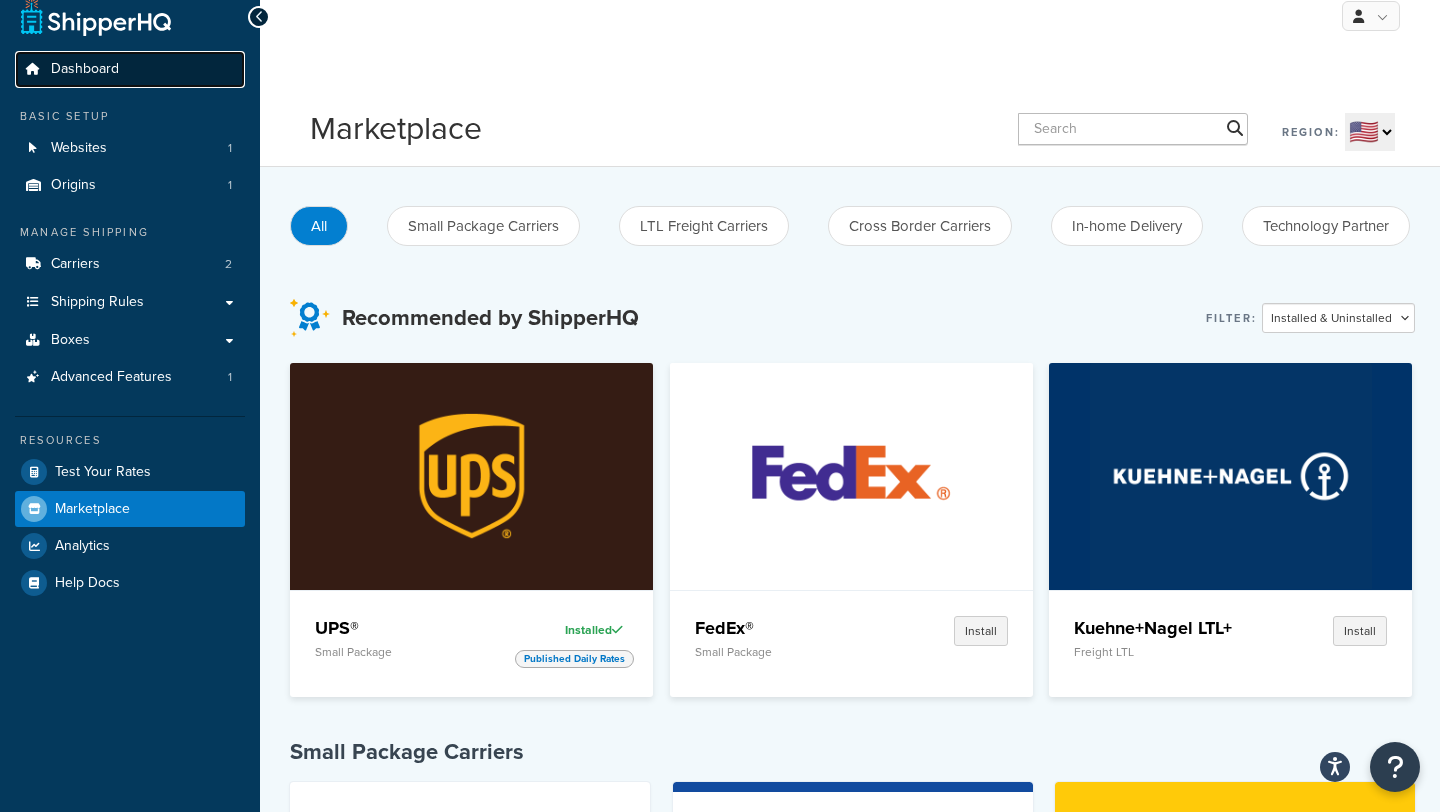 click on "Dashboard" at bounding box center [130, 69] 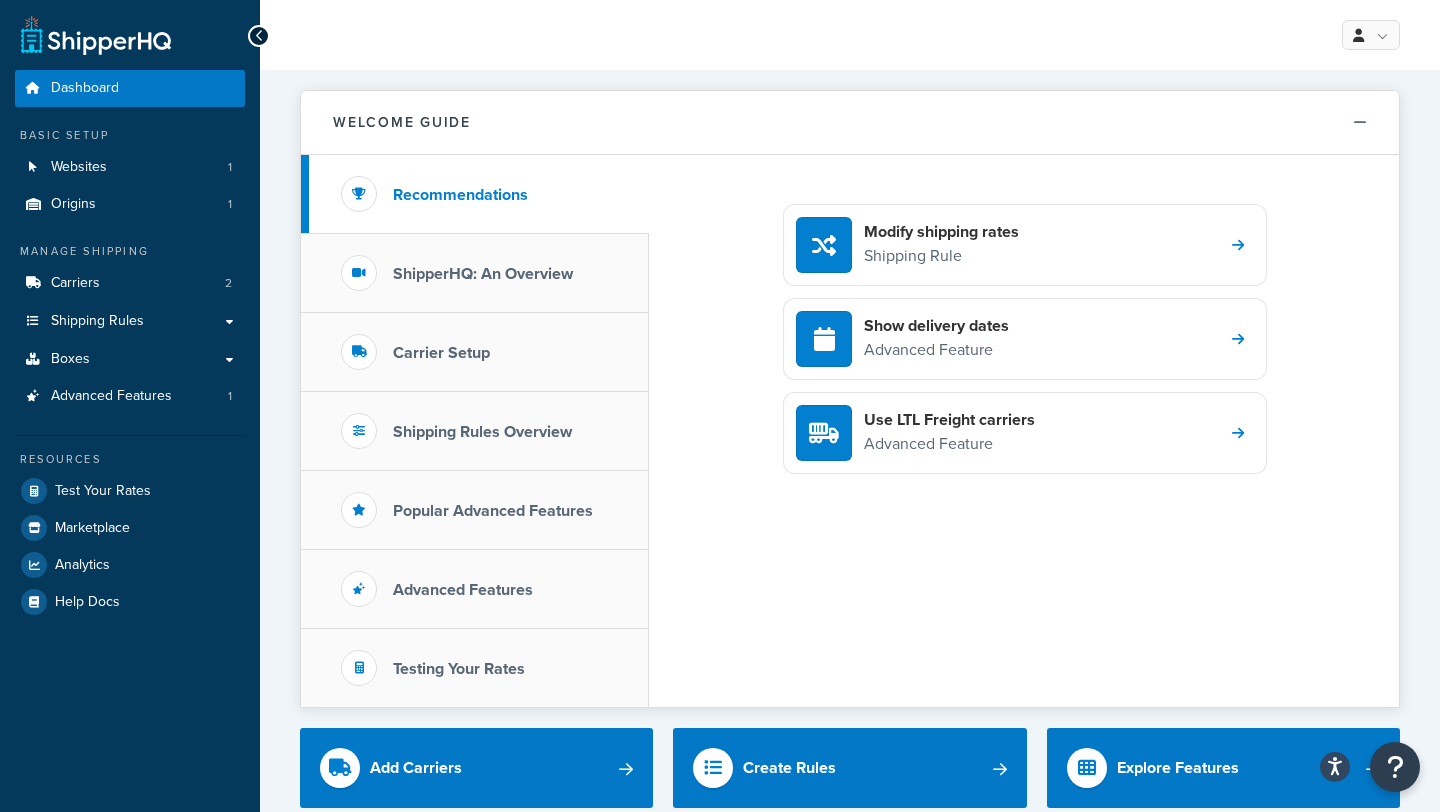 scroll, scrollTop: 7, scrollLeft: 0, axis: vertical 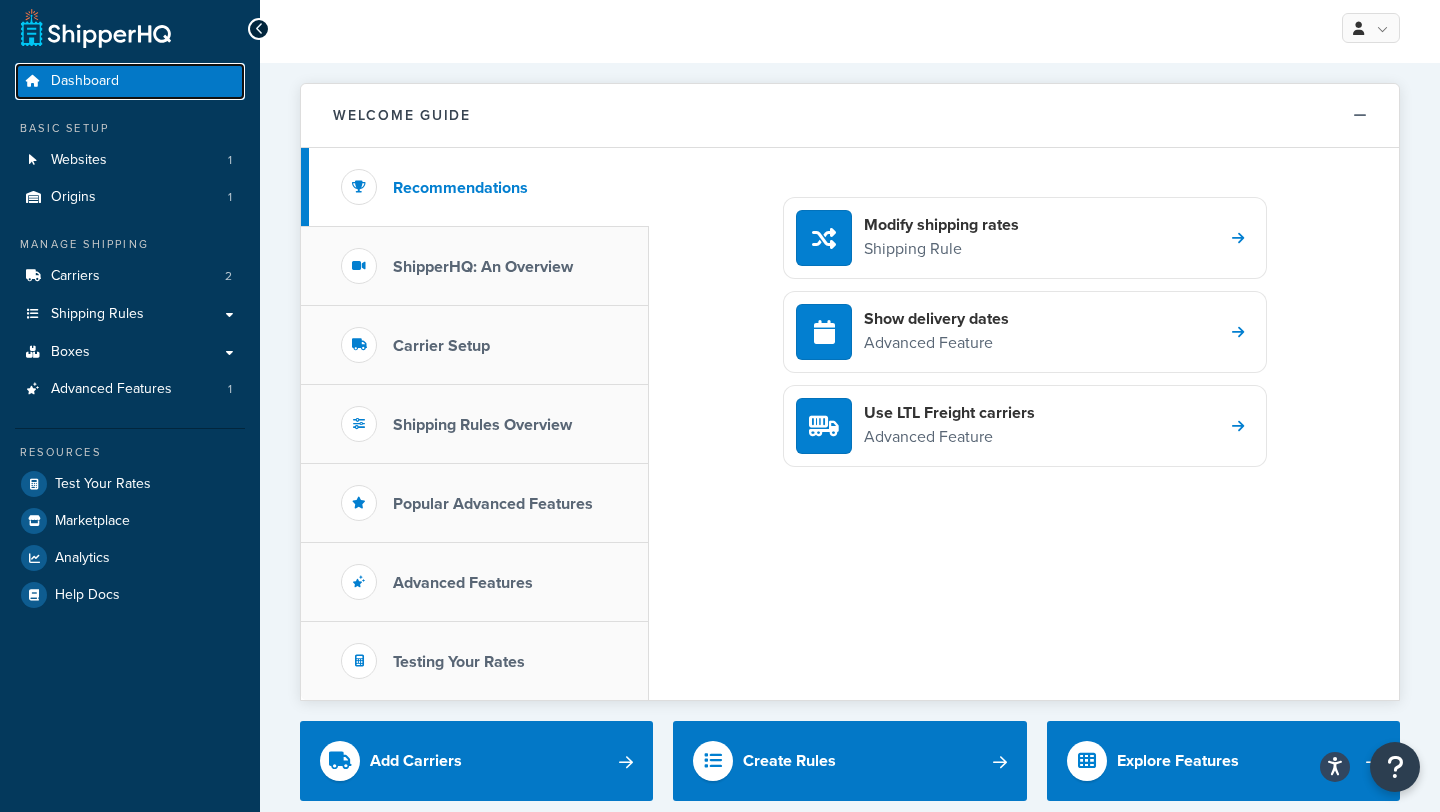 click on "Dashboard" at bounding box center (130, 81) 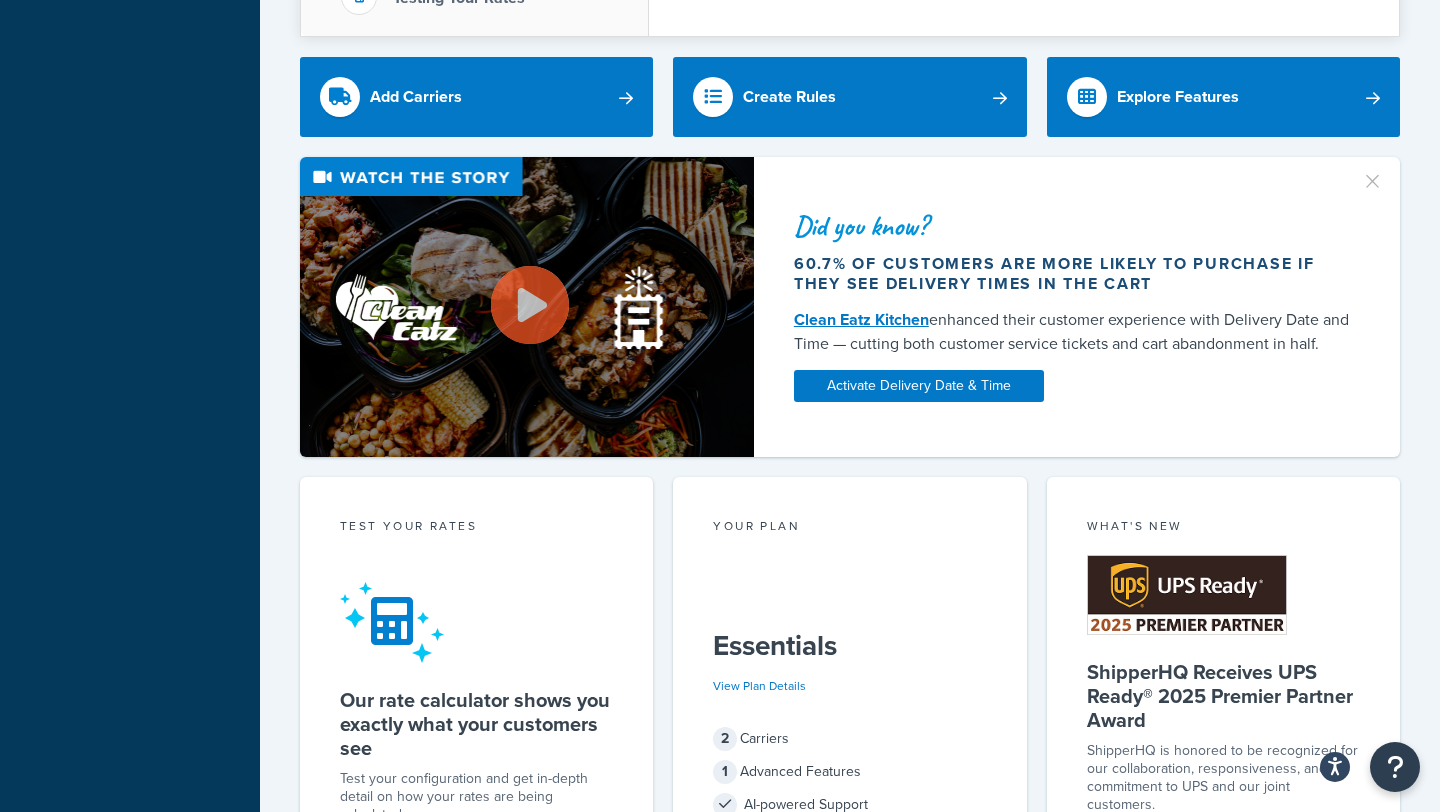 scroll, scrollTop: 0, scrollLeft: 0, axis: both 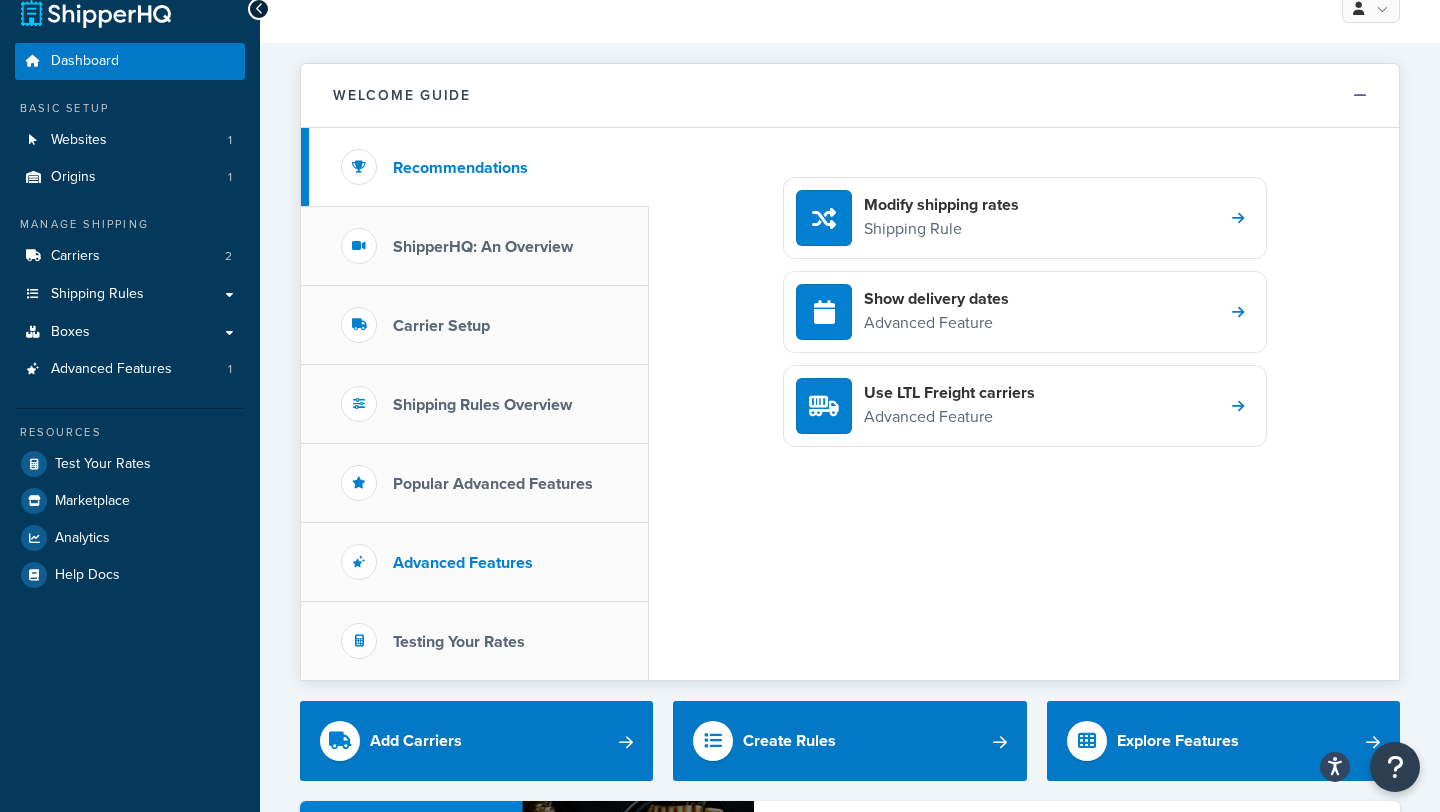 click on "Advanced Features" at bounding box center (463, 563) 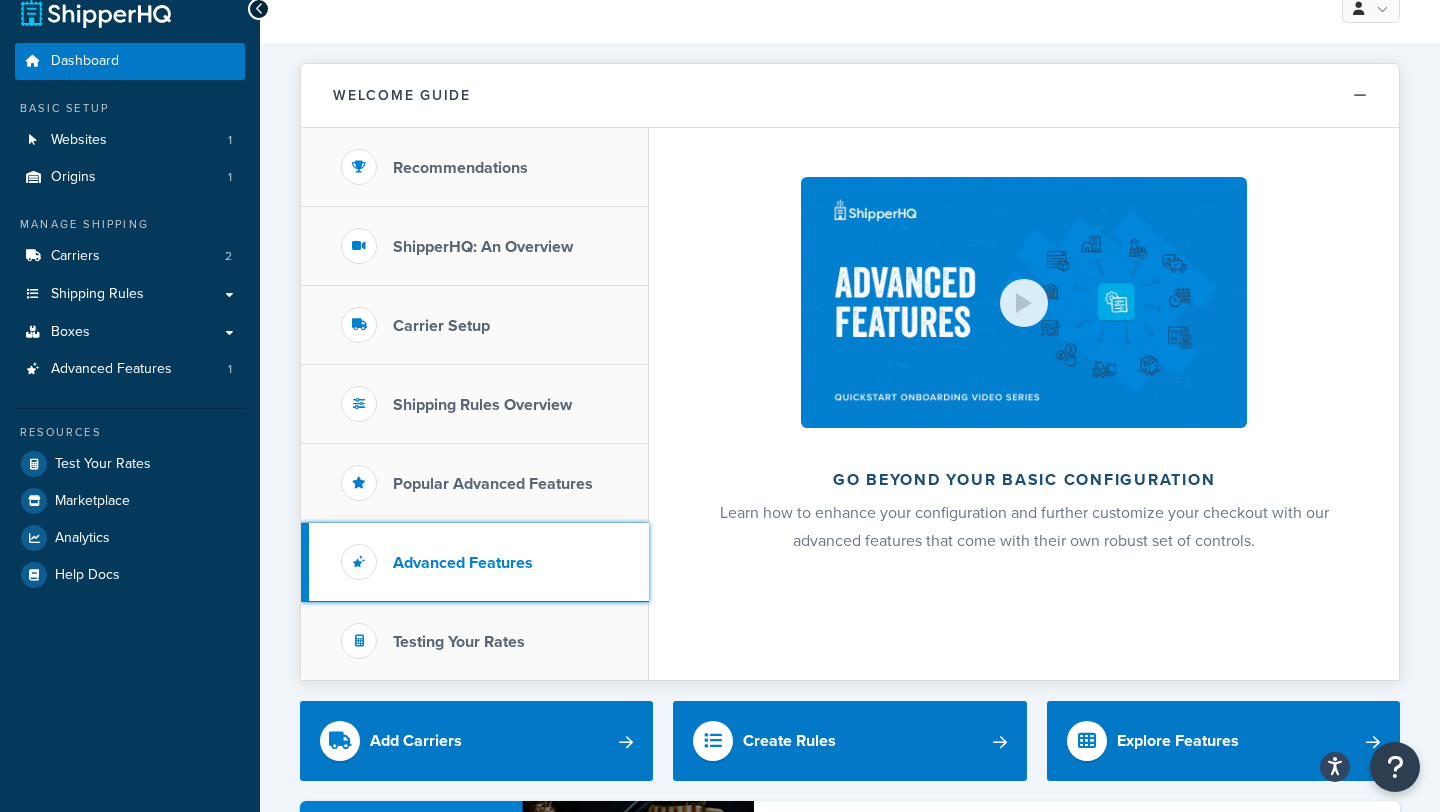 click on "Advanced Features" at bounding box center [475, 562] 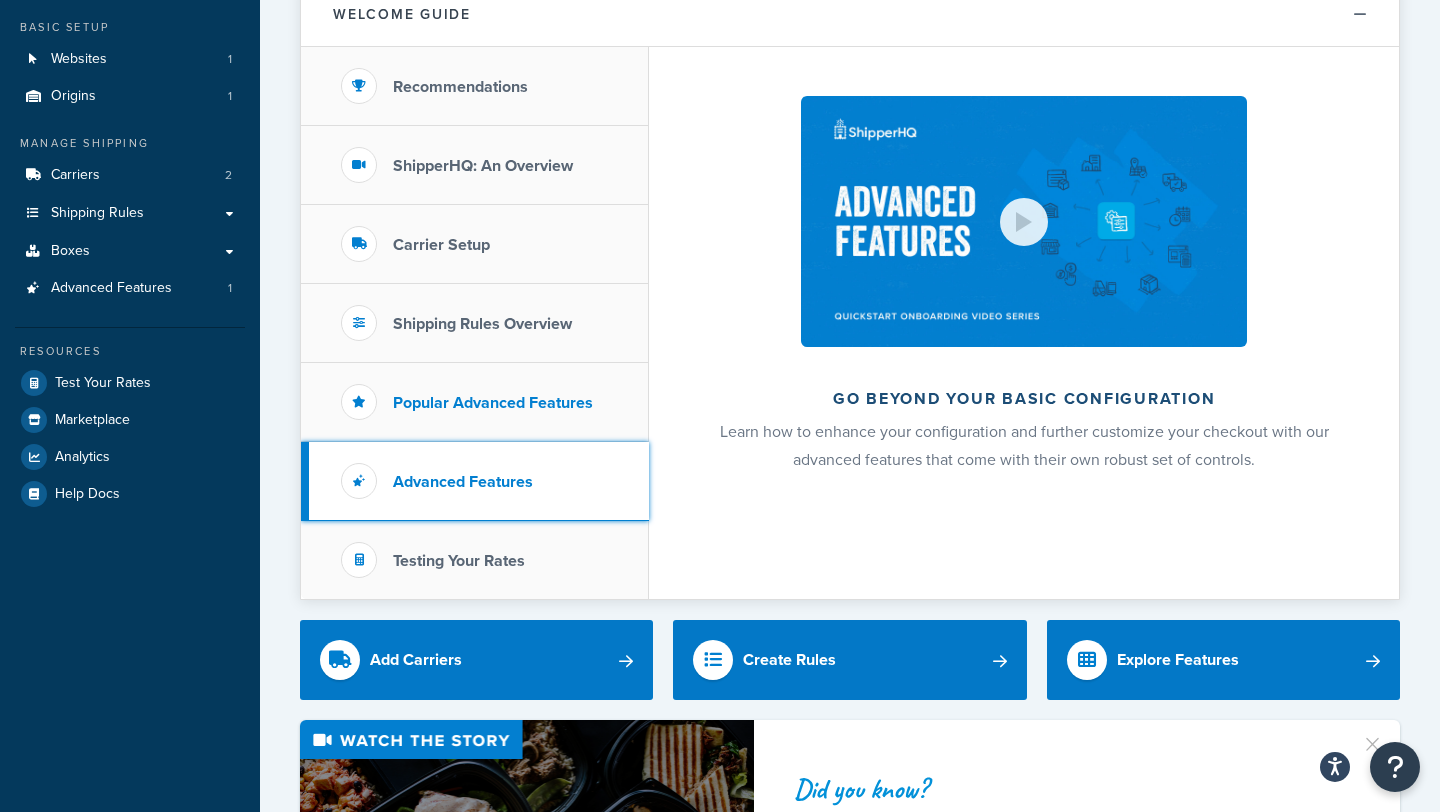 scroll, scrollTop: 0, scrollLeft: 0, axis: both 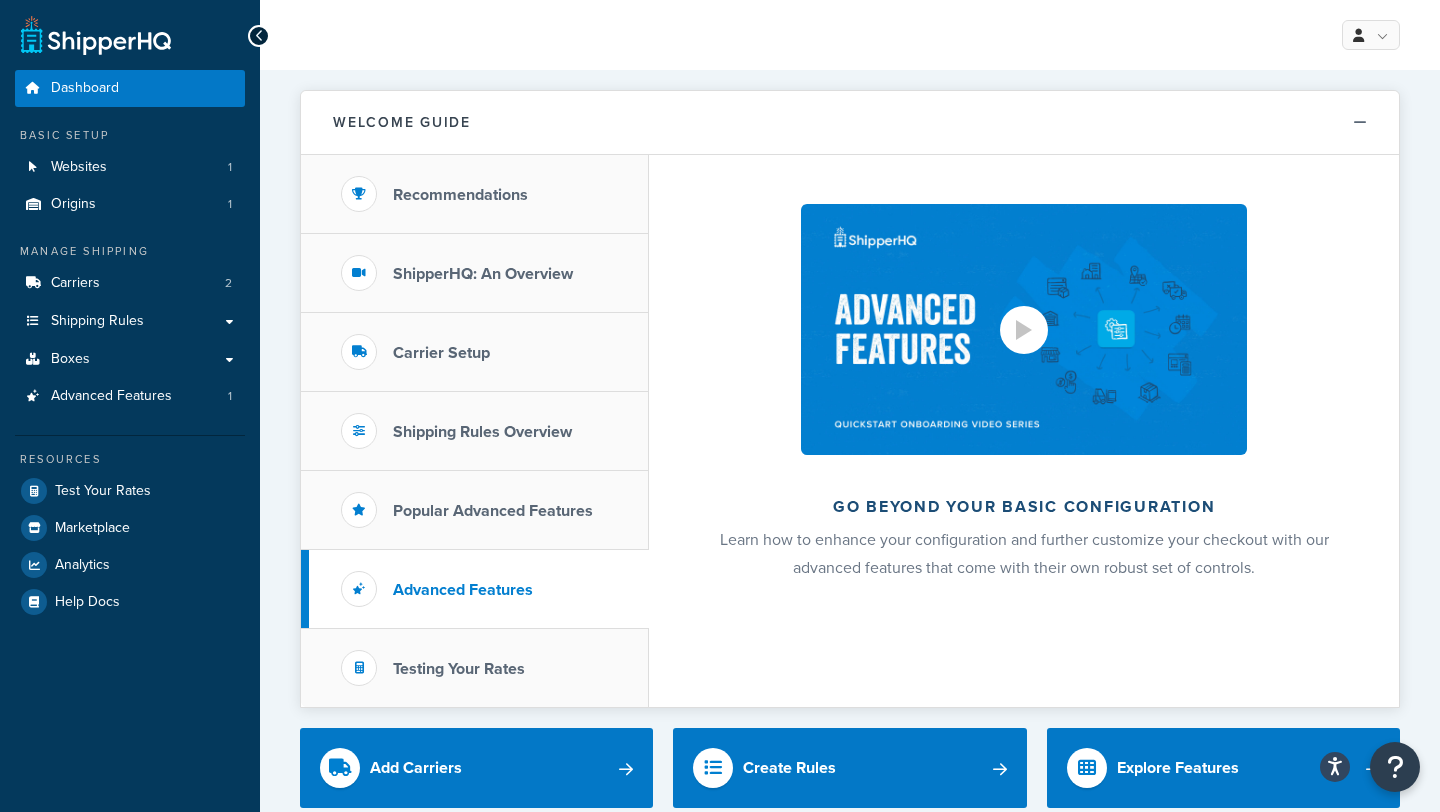 click at bounding box center (1024, 329) 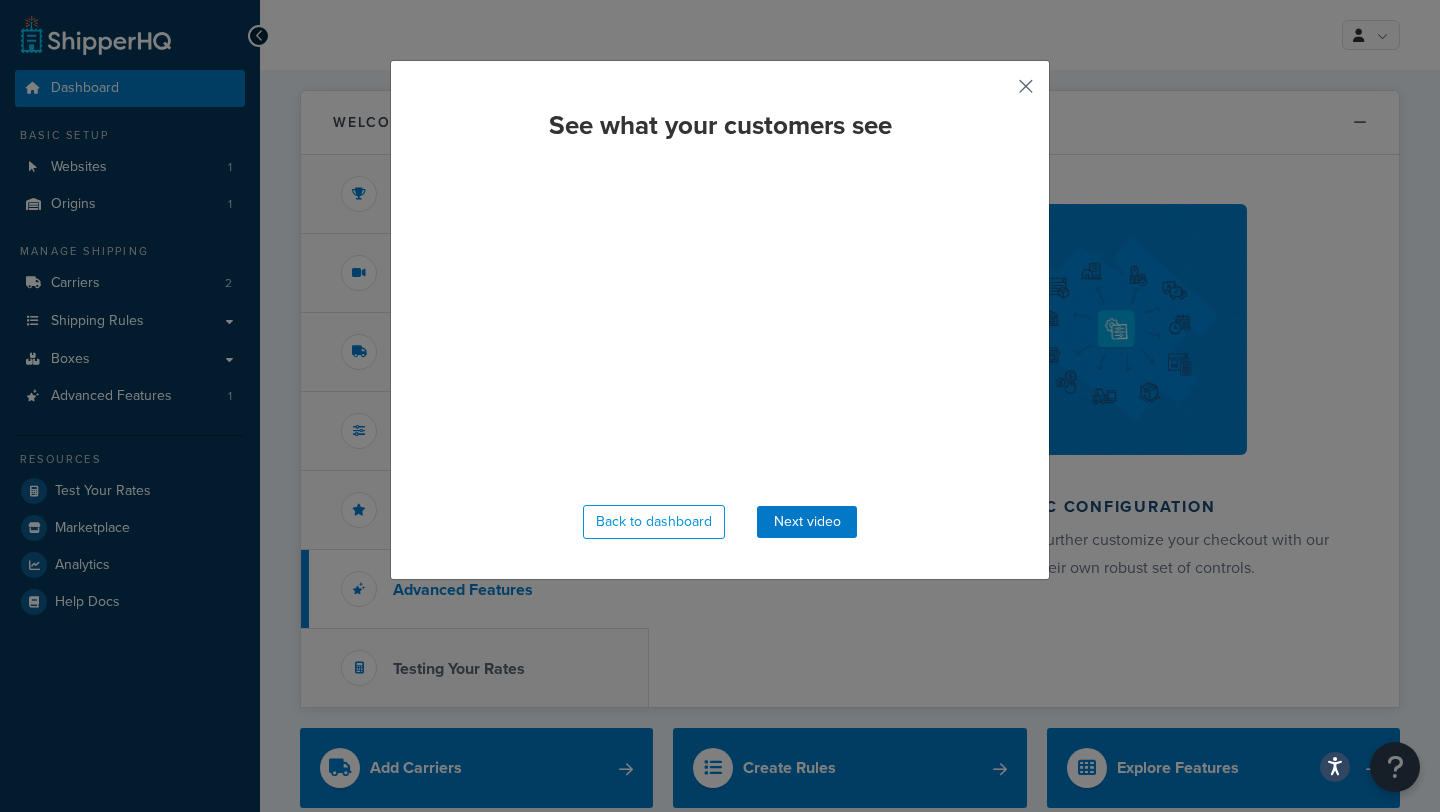 click at bounding box center [996, 93] 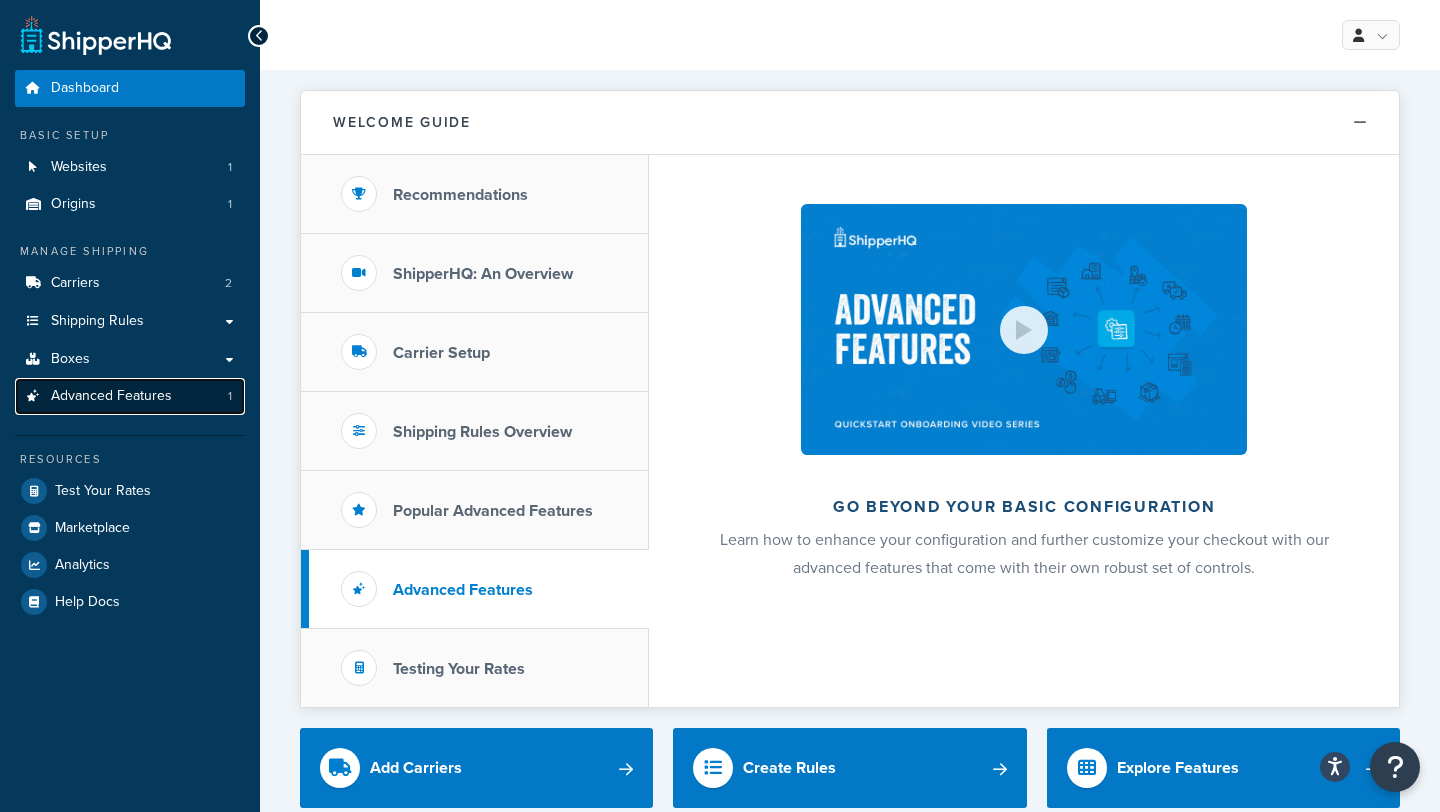 click on "Advanced Features" at bounding box center (111, 396) 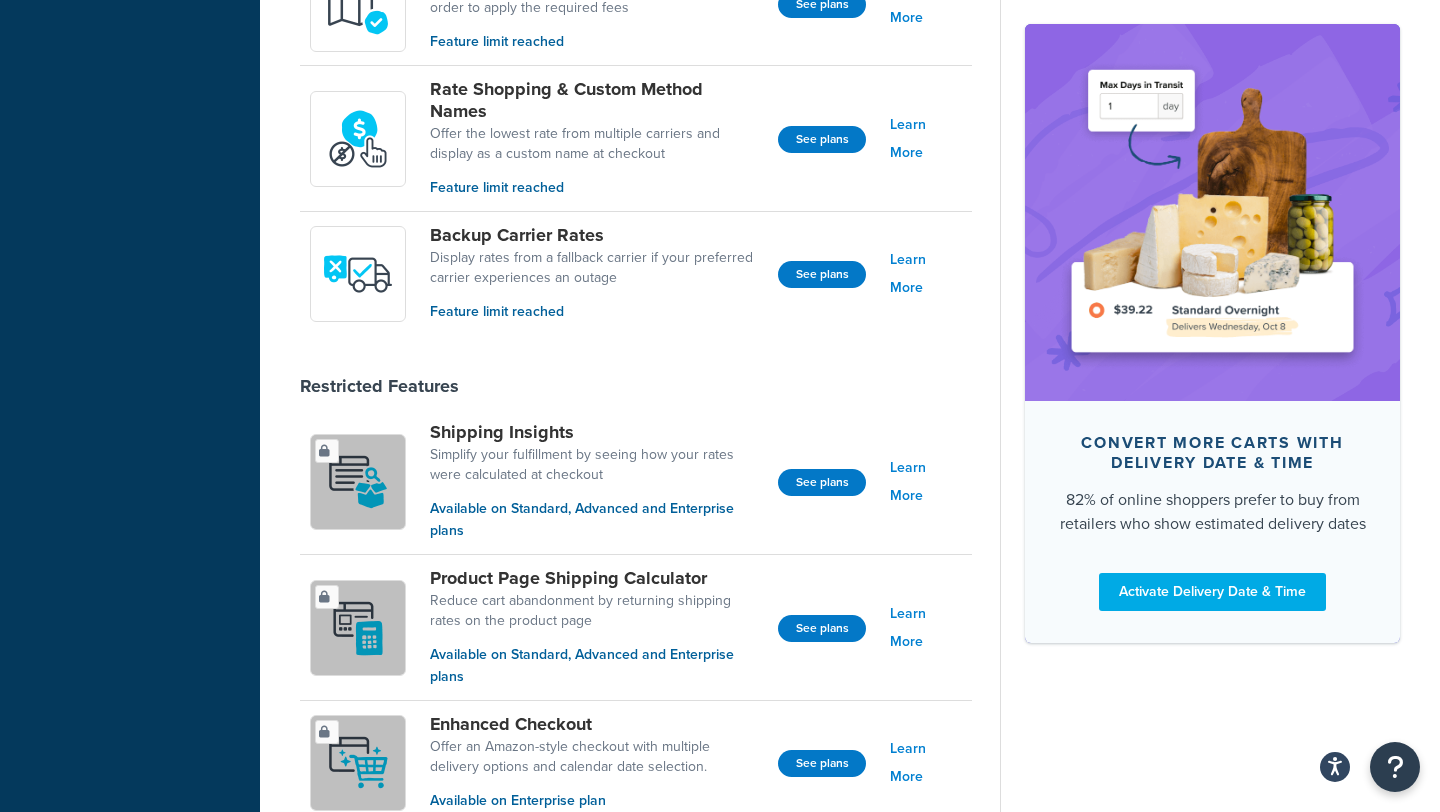scroll, scrollTop: 1030, scrollLeft: 0, axis: vertical 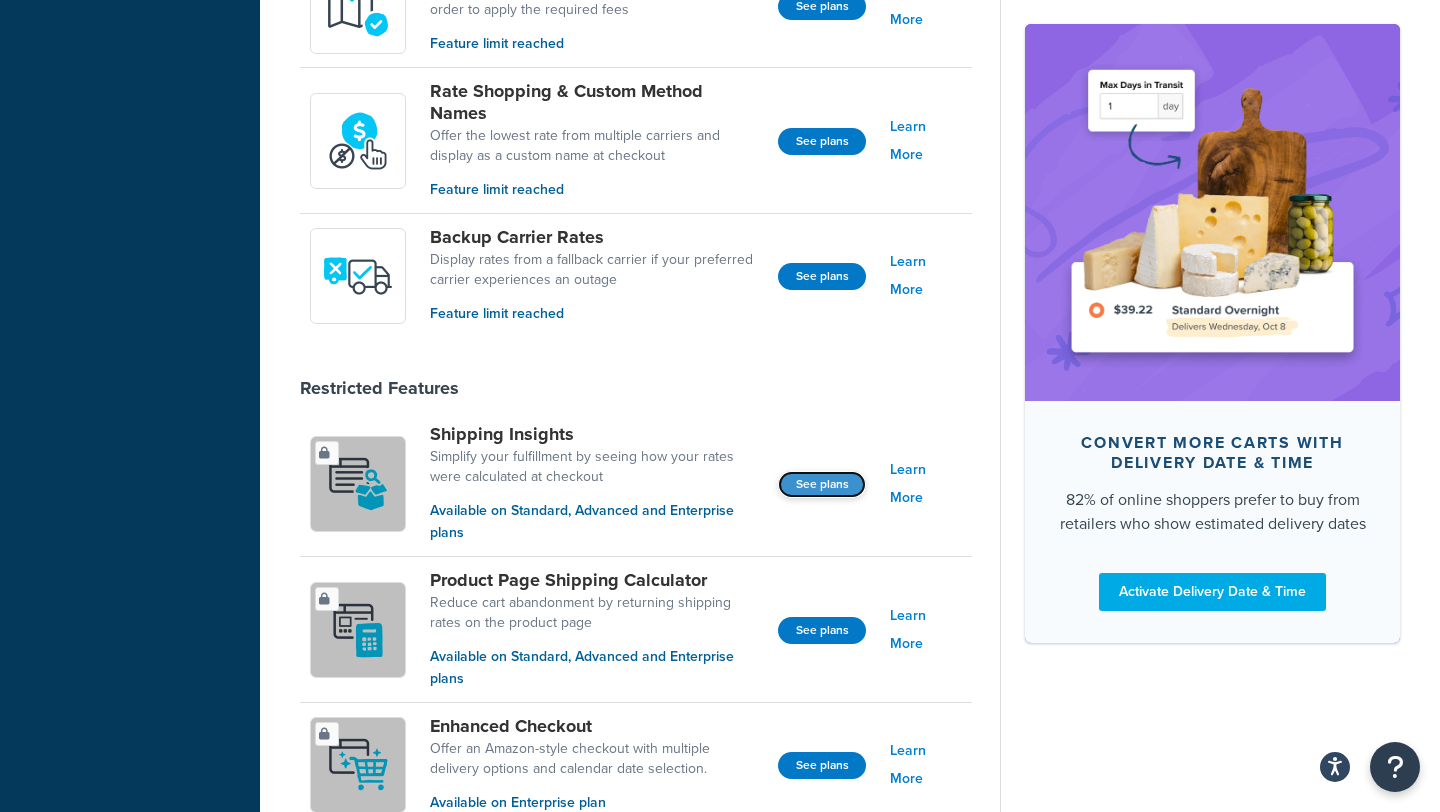 click on "See plans" at bounding box center (822, 484) 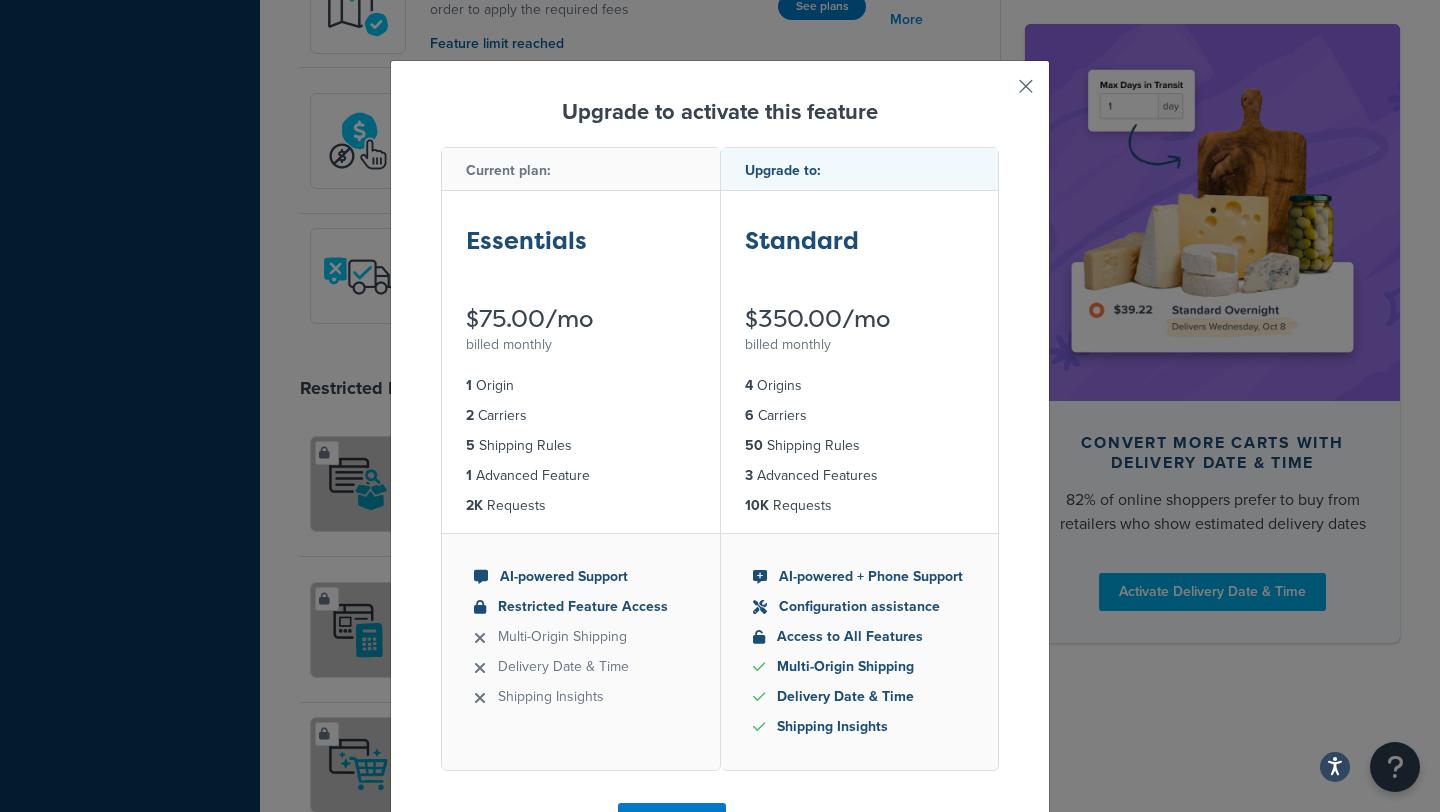click at bounding box center [996, 93] 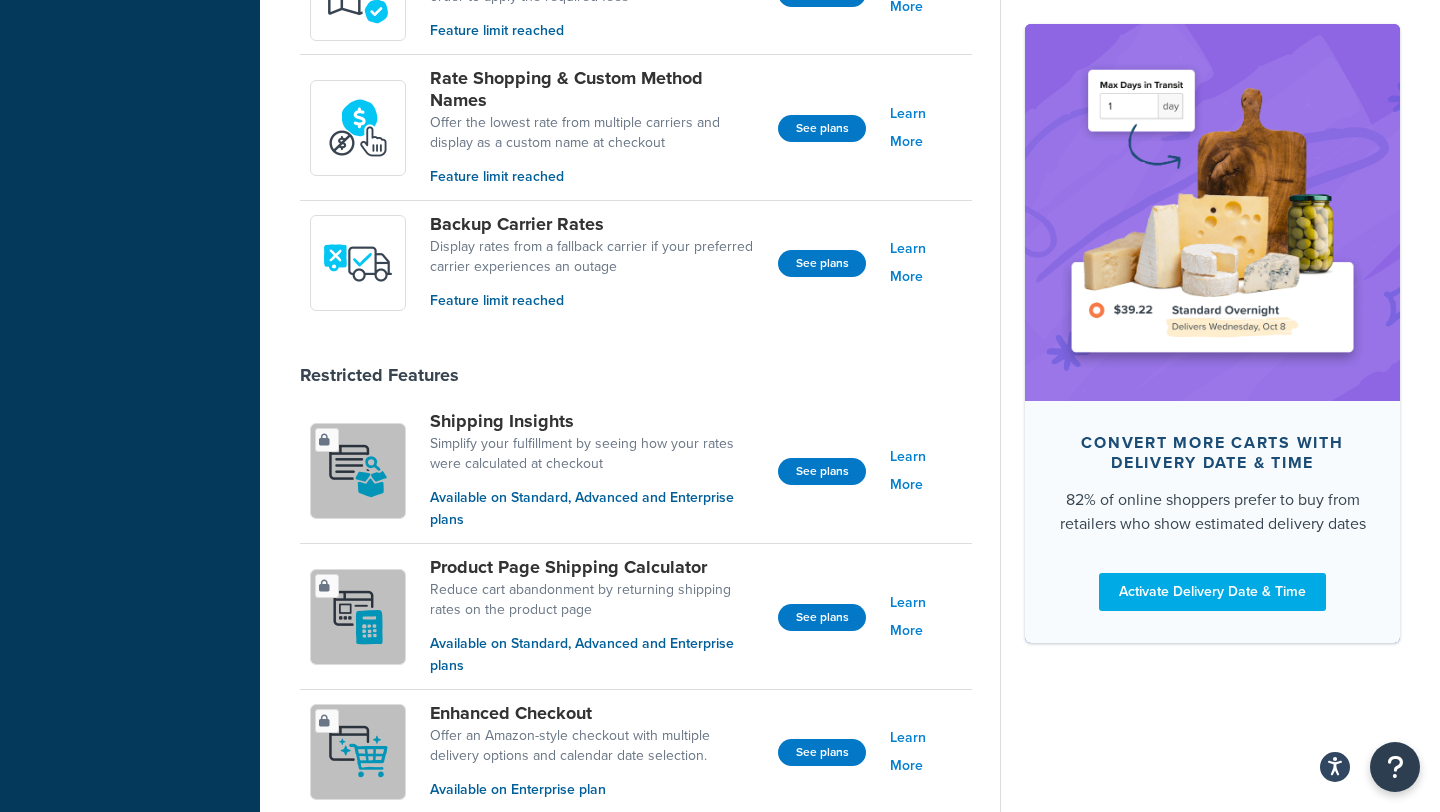 scroll, scrollTop: 1045, scrollLeft: 0, axis: vertical 